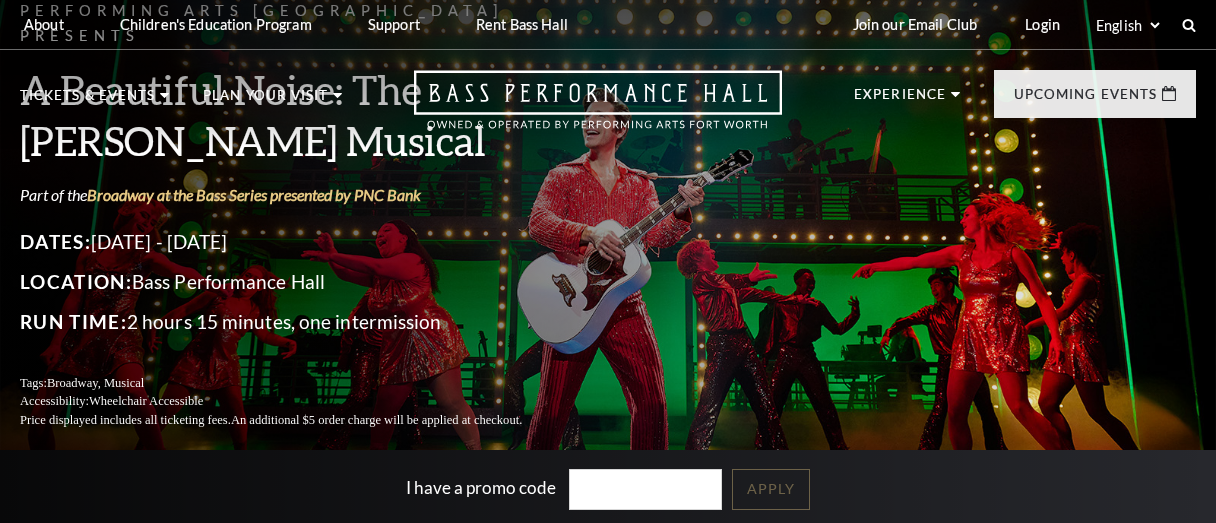 scroll, scrollTop: 0, scrollLeft: 0, axis: both 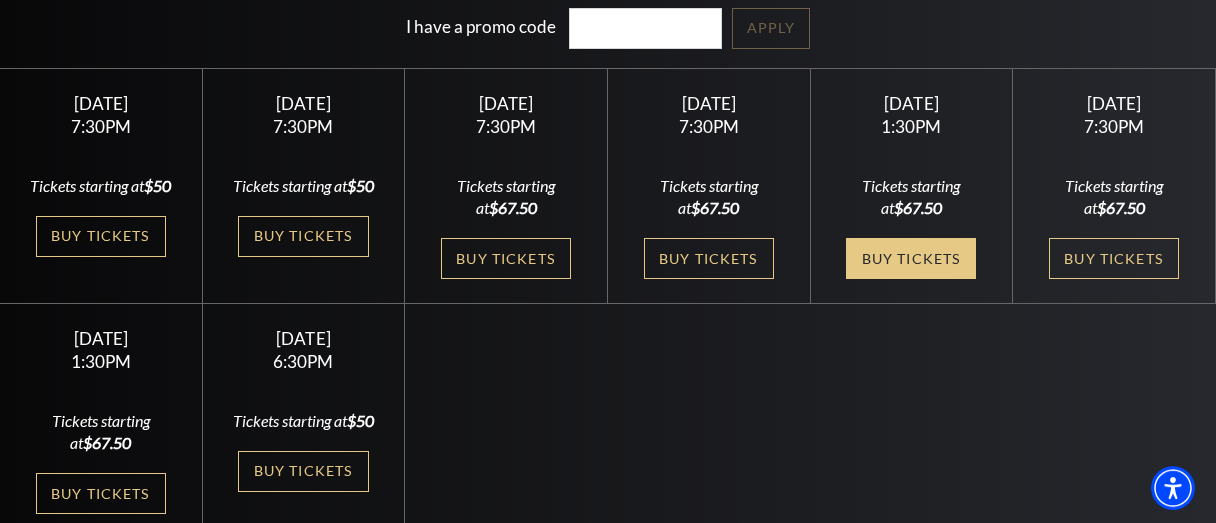 click on "Buy Tickets" at bounding box center (911, 258) 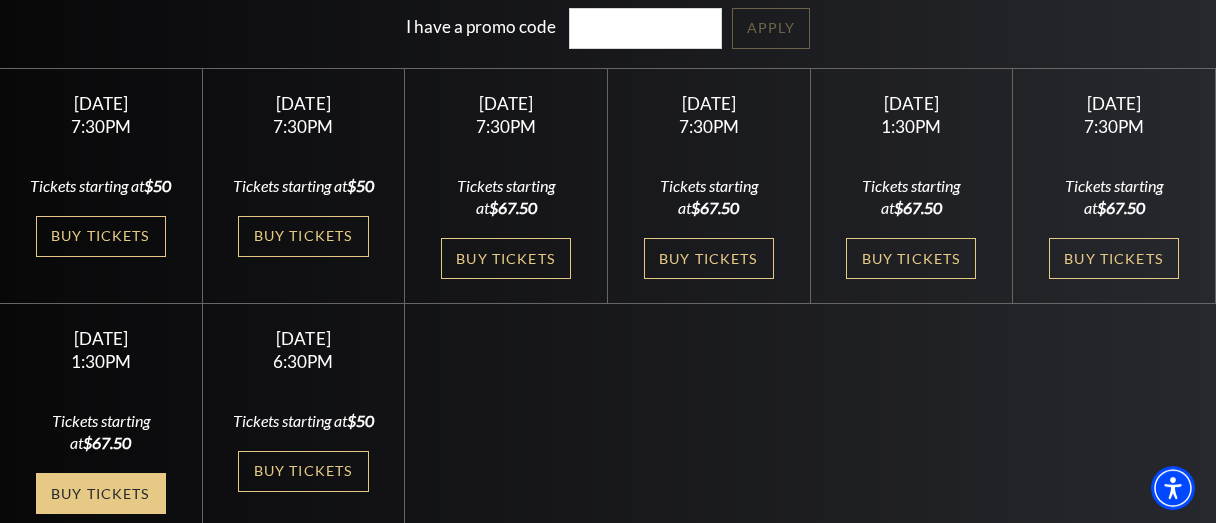 click on "Buy Tickets" at bounding box center (101, 493) 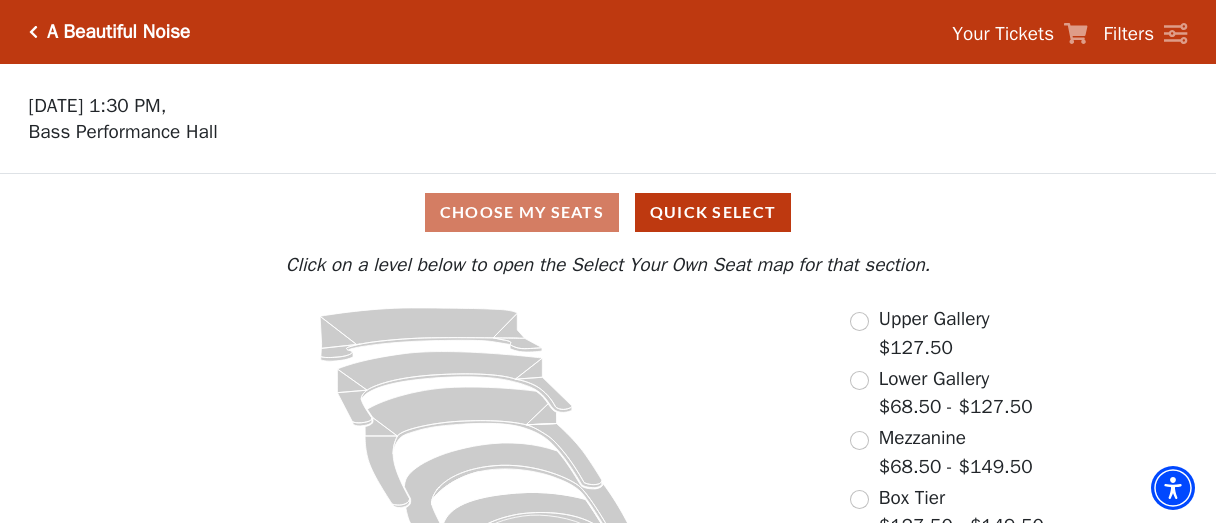 scroll, scrollTop: 113, scrollLeft: 0, axis: vertical 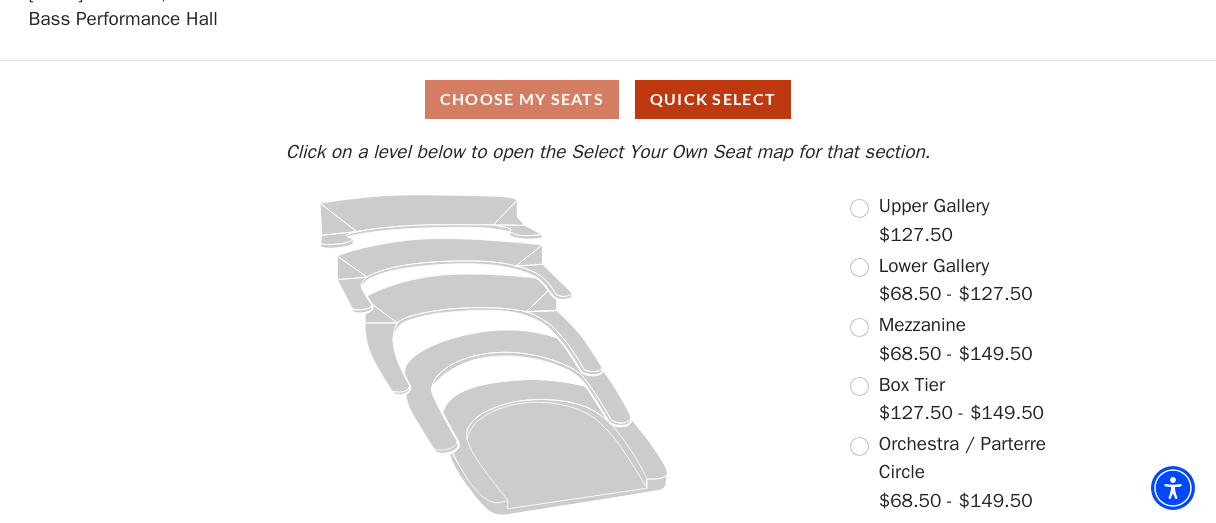 click on "Orchestra / Parterre Circle" at bounding box center (962, 458) 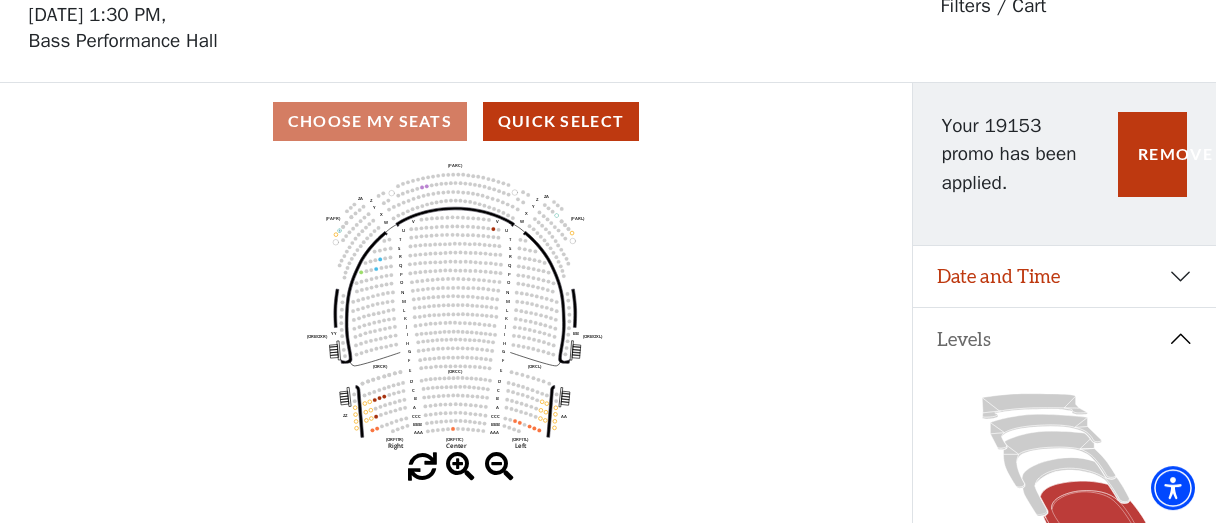 scroll, scrollTop: 92, scrollLeft: 0, axis: vertical 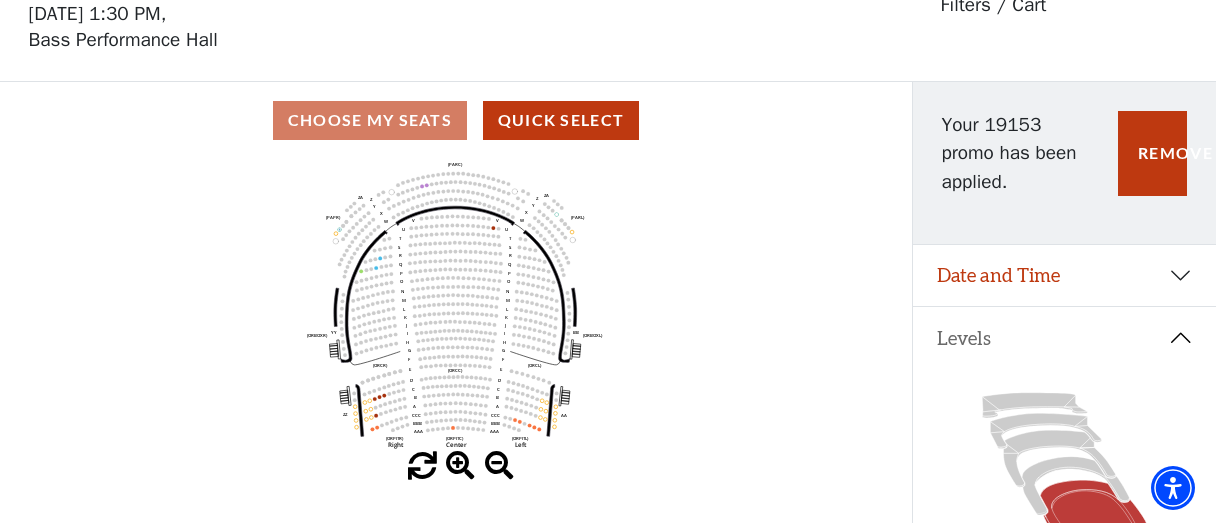 click on "Left   (ORPITL)   Right   (ORPITR)   Center   (ORPITC)   ZZ   AA   YY   BB   ZA   ZA   (ORCL)   (ORCR)   (ORCC)   (ORBOXL)   (ORBOXR)   (PARL)   (PAPR)   (PARC)   Z   Y   X   W   Z   Y   X   W   V   U   T   S   R   Q   P   O   N   M   L   K   J   I   H   G   F   E   D   C   B   A   CCC   BBB   AAA   V   U   T   S   R   Q   P   O   N   M   L   K   J   I   H   G   F   E   D   C   B   A   CCC   BBB   AAA" 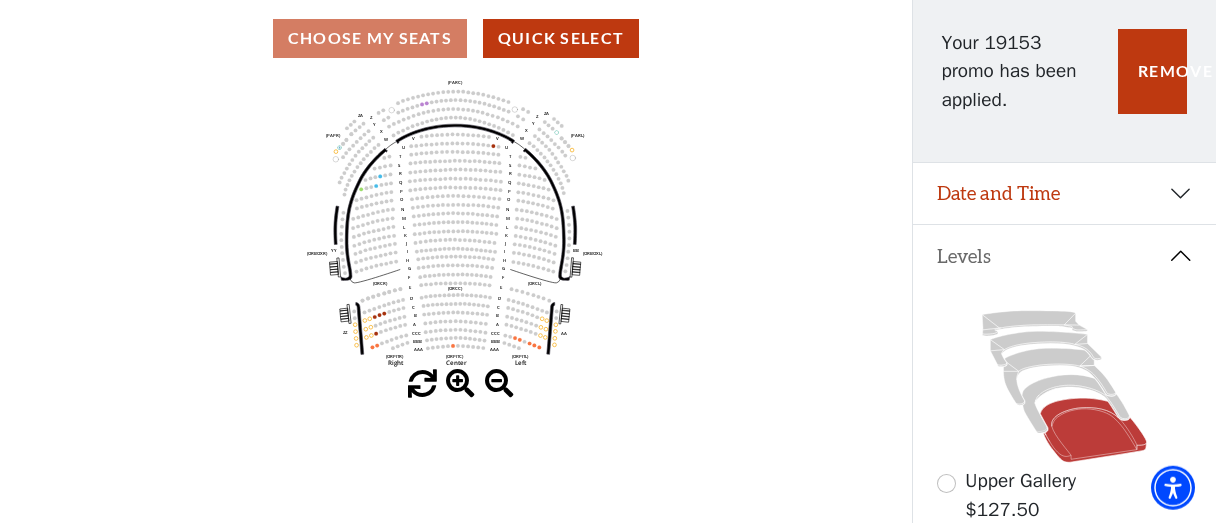 scroll, scrollTop: 118, scrollLeft: 0, axis: vertical 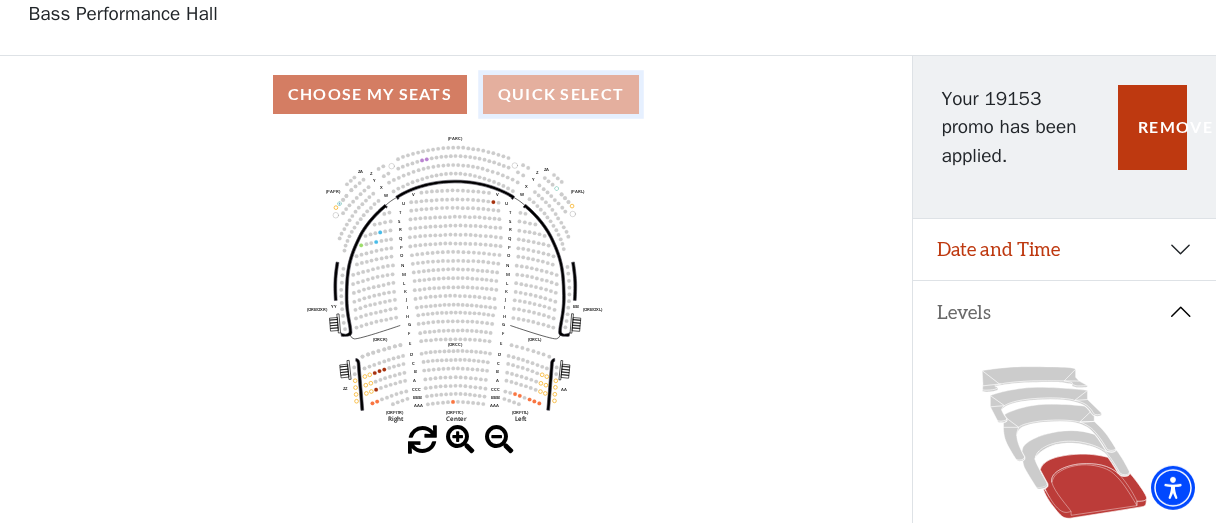 click on "Quick Select" at bounding box center (561, 94) 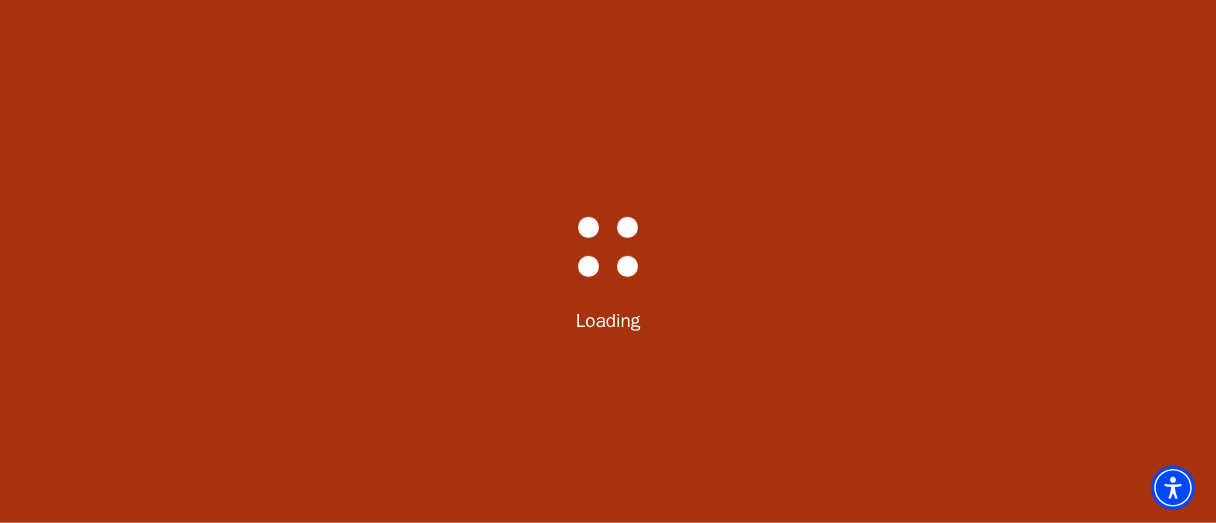 scroll, scrollTop: 0, scrollLeft: 0, axis: both 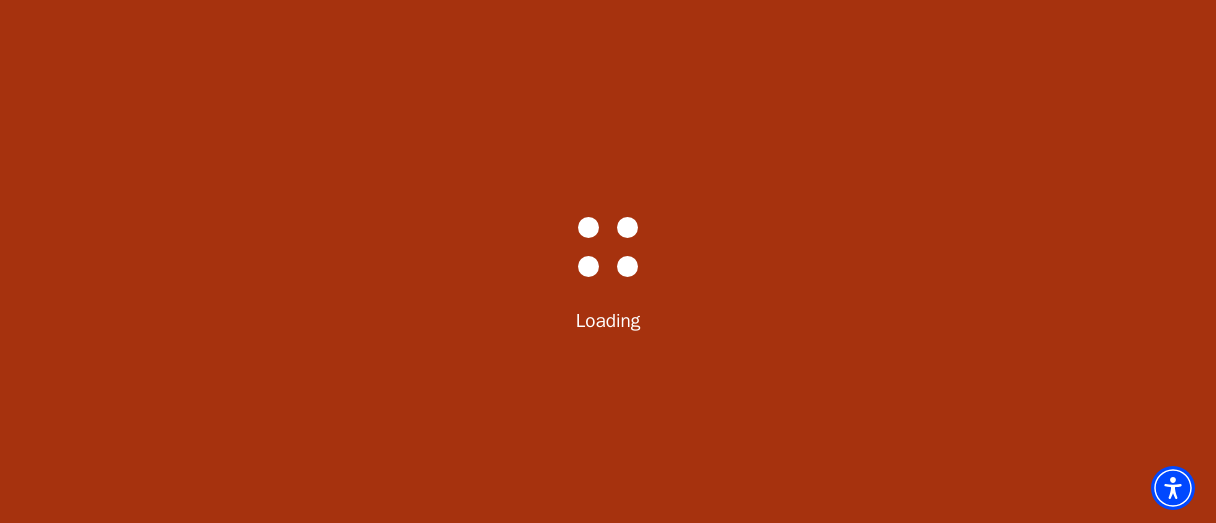 select on "6224" 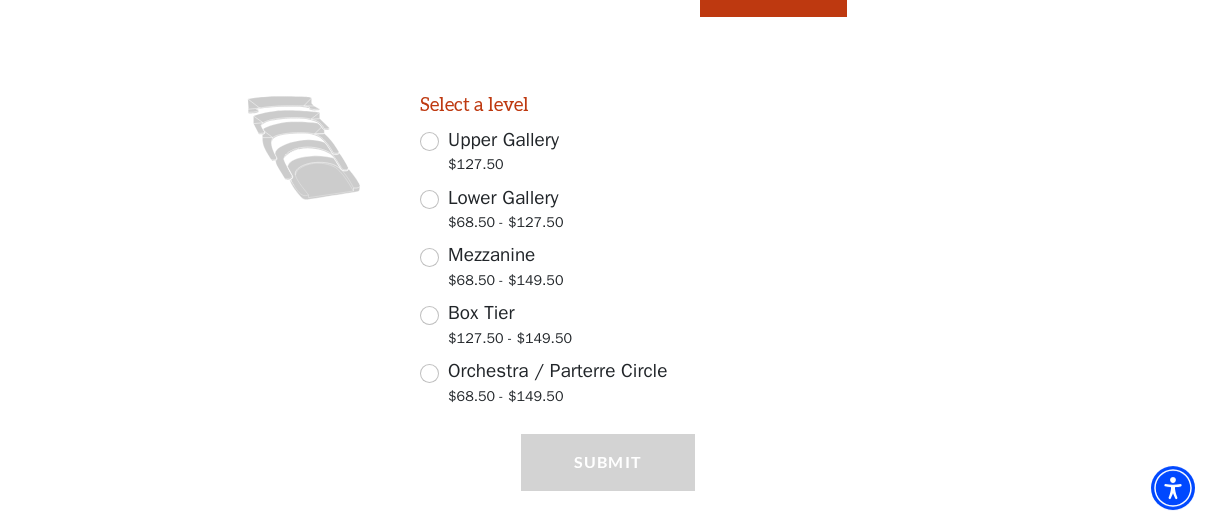 scroll, scrollTop: 442, scrollLeft: 0, axis: vertical 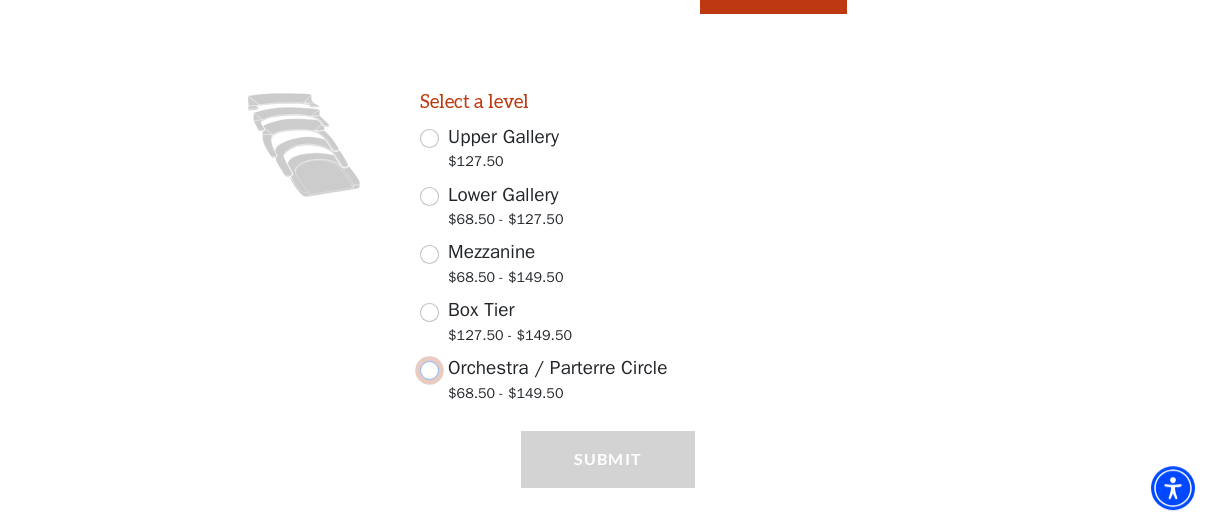 click on "Orchestra / Parterre Circle     $68.50 - $149.50" at bounding box center [429, 370] 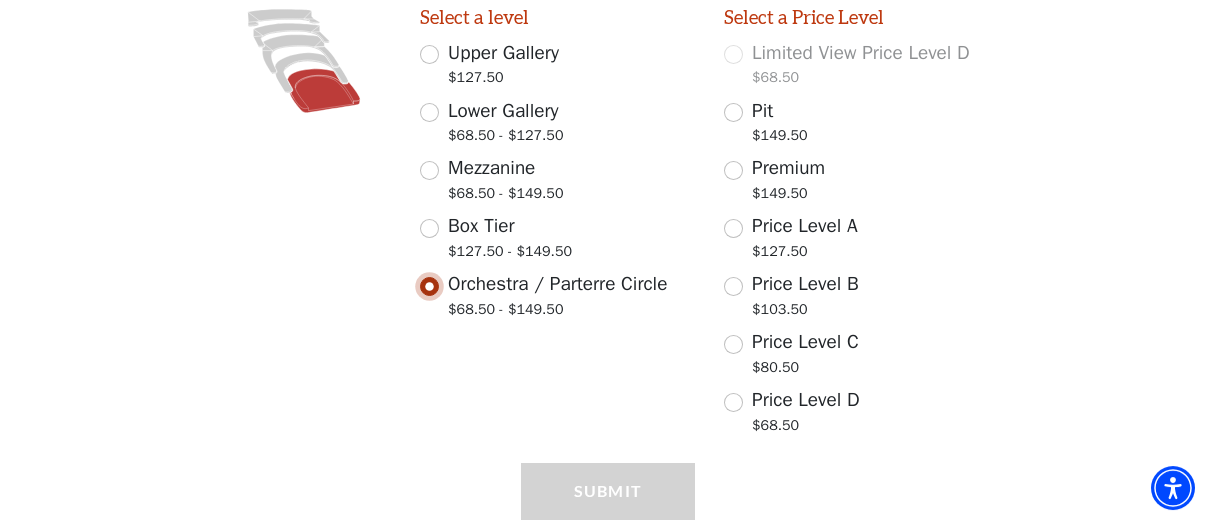 scroll, scrollTop: 528, scrollLeft: 0, axis: vertical 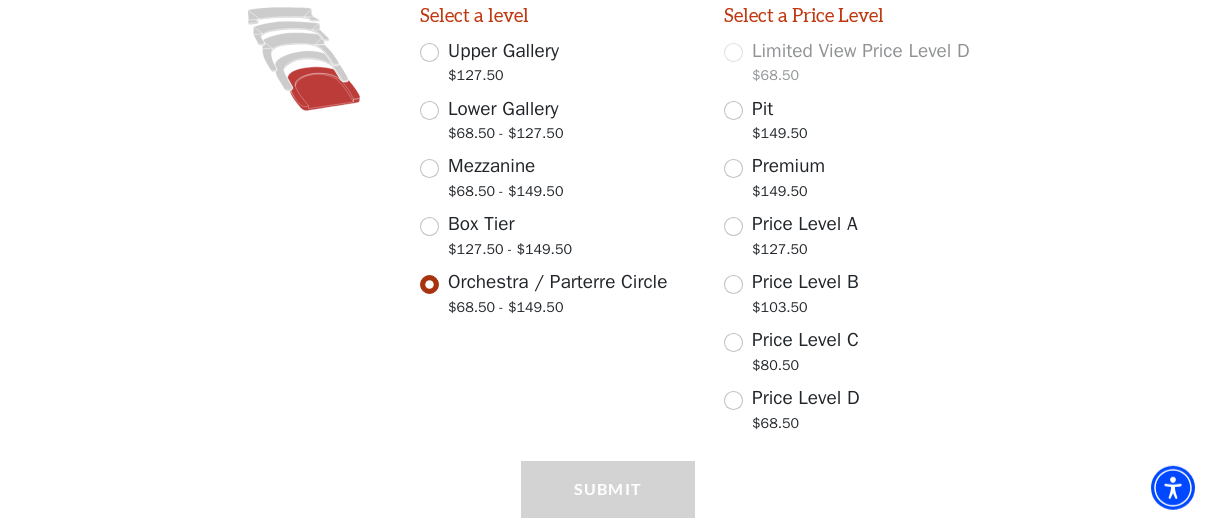 click on "Price Level C" at bounding box center (805, 340) 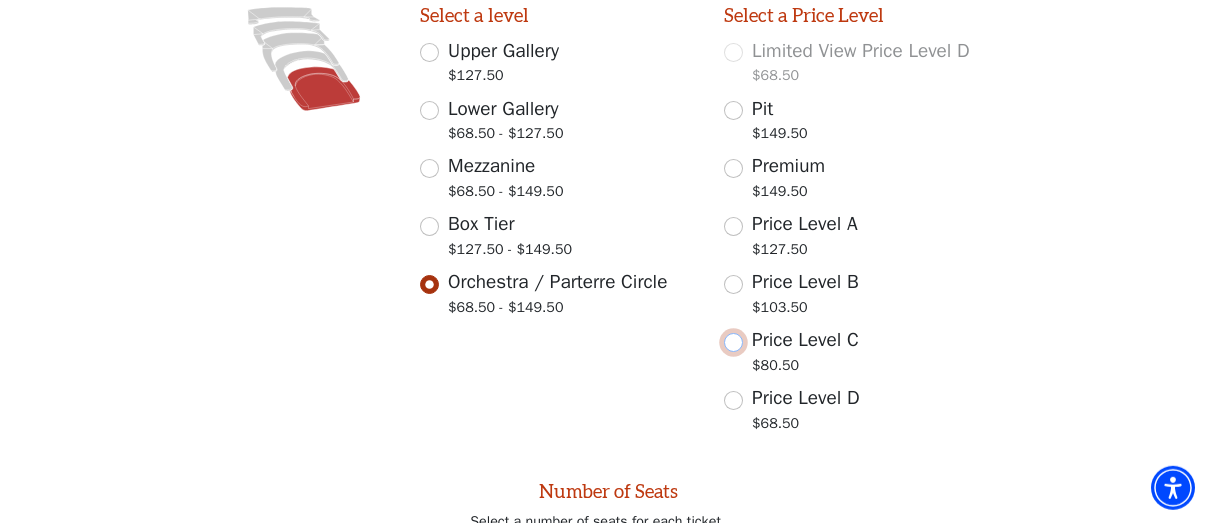 radio on "false" 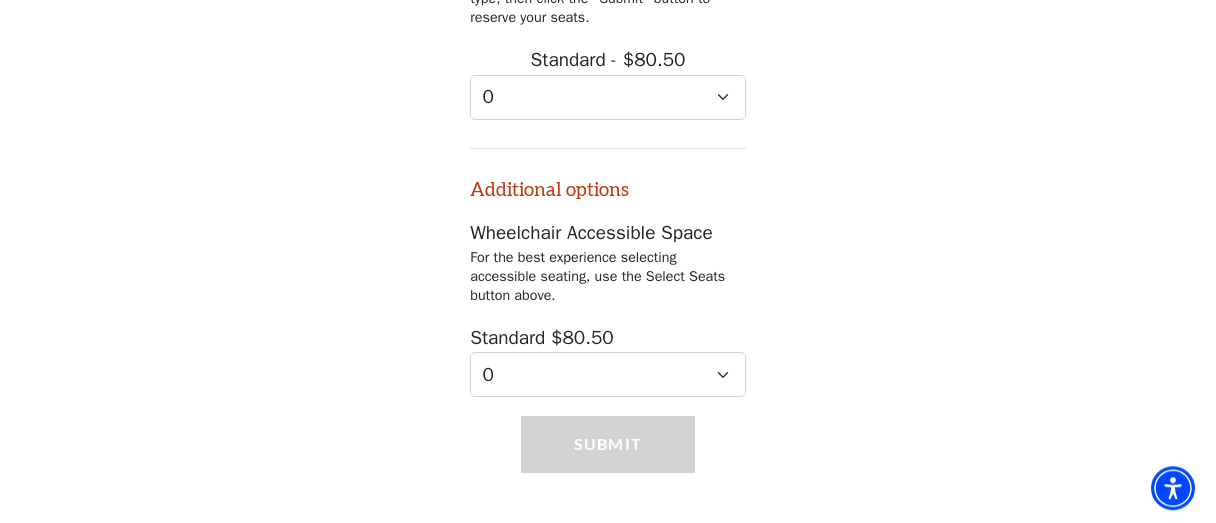 scroll, scrollTop: 1070, scrollLeft: 0, axis: vertical 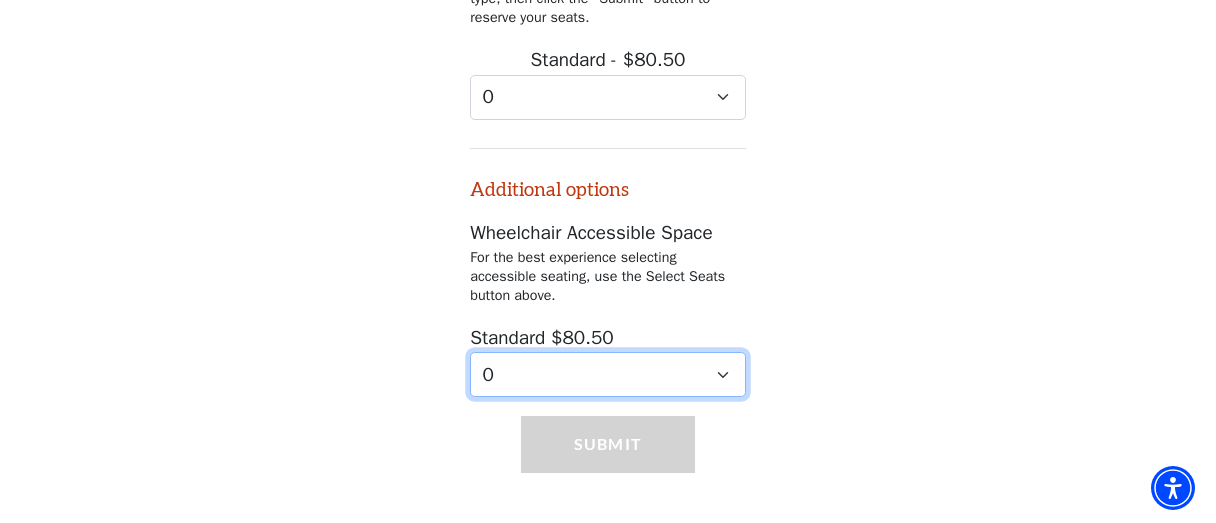 click on "0   1 2" at bounding box center (608, 374) 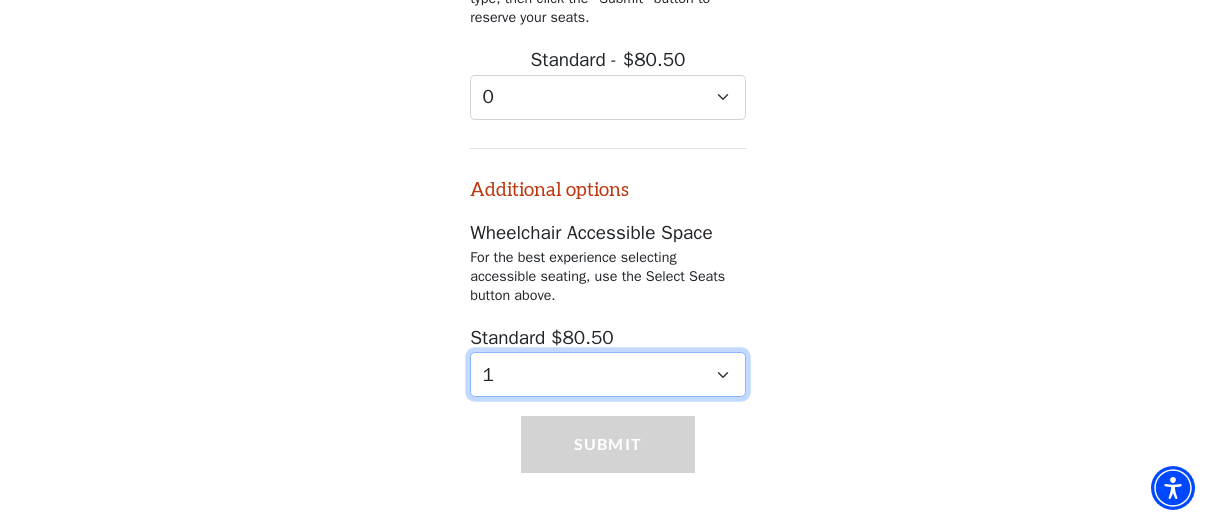 click on "1" at bounding box center (0, 0) 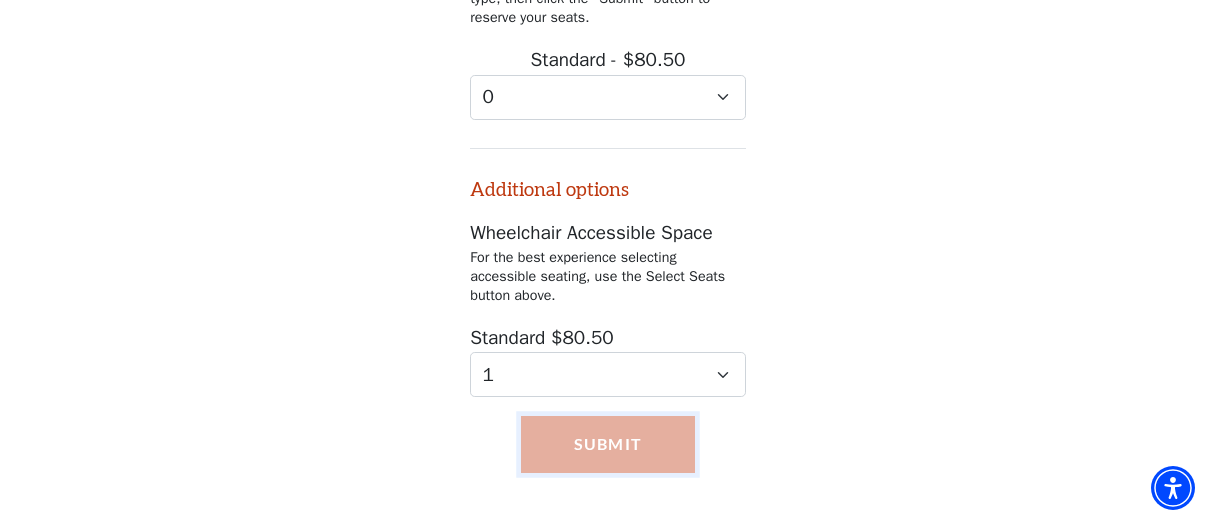 click on "Submit" at bounding box center [608, 444] 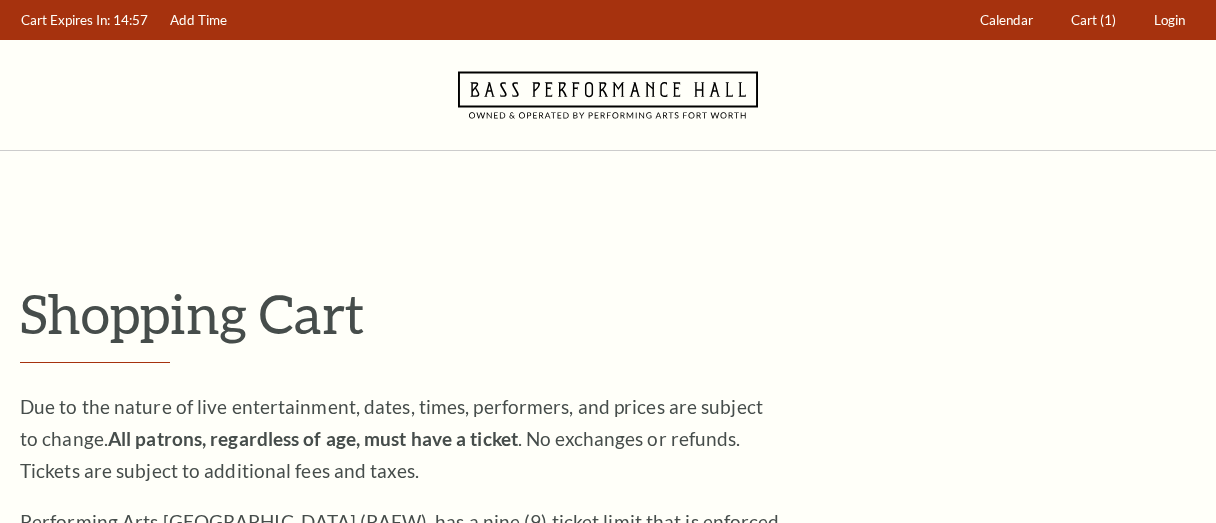 scroll, scrollTop: 0, scrollLeft: 0, axis: both 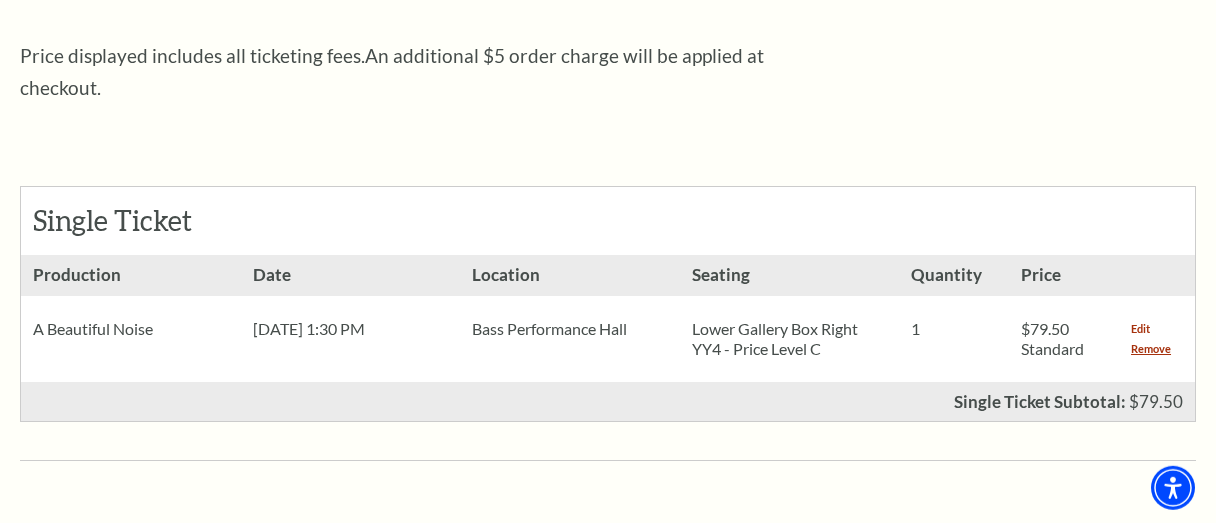 click on "Edit" at bounding box center [1140, 329] 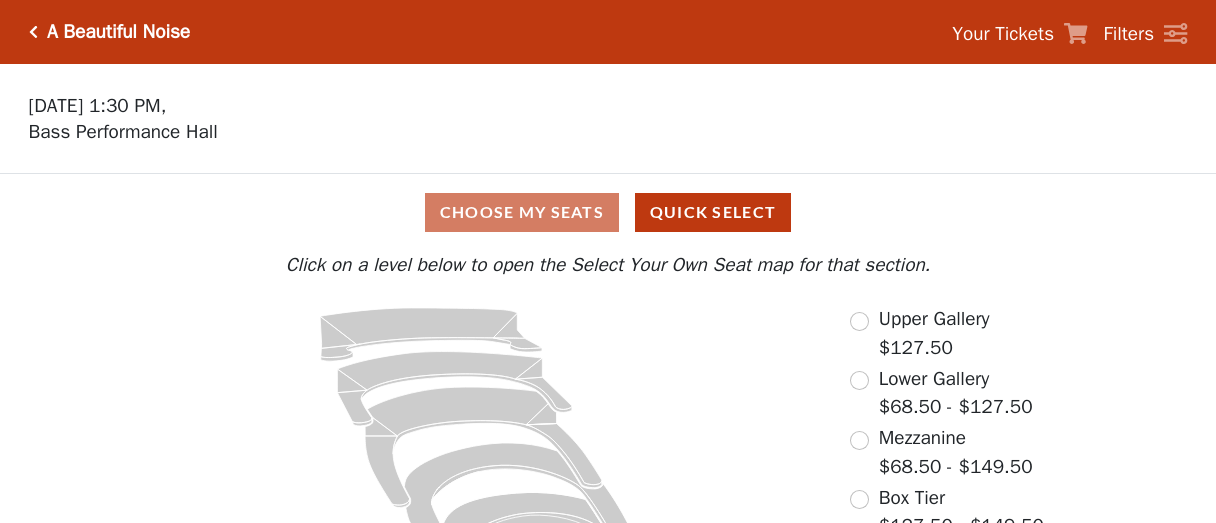 scroll, scrollTop: 0, scrollLeft: 0, axis: both 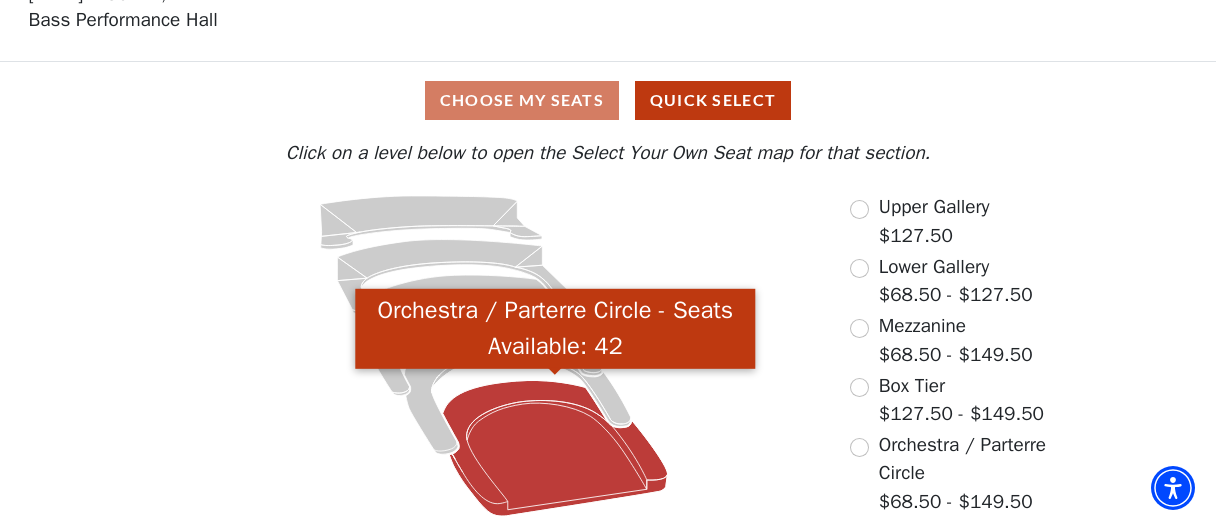 click 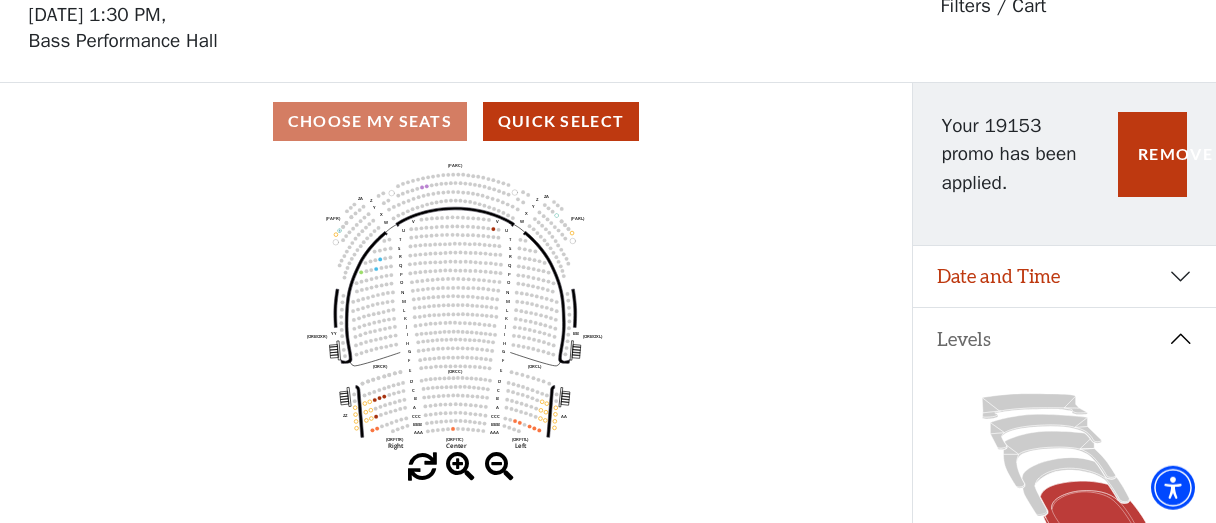 scroll, scrollTop: 92, scrollLeft: 0, axis: vertical 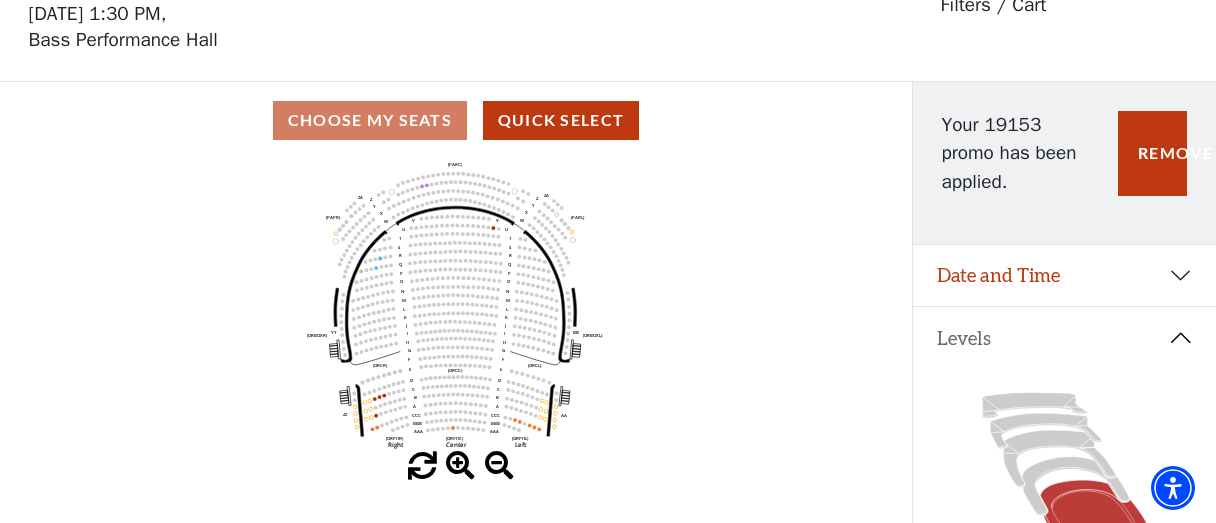 click on "Left   (ORPITL)   Right   (ORPITR)   Center   (ORPITC)   ZZ   AA   YY   BB   ZA   ZA   (ORCL)   (ORCR)   (ORCC)   (ORBOXL)   (ORBOXR)   (PARL)   (PAPR)   (PARC)   Z   Y   X   W   Z   Y   X   W   V   U   T   S   R   Q   P   O   N   M   L   K   J   I   H   G   F   E   D   C   B   A   CCC   BBB   AAA   V   U   T   S   R   Q   P   O   N   M   L   K   J   I   H   G   F   E   D   C   B   A   CCC   BBB   AAA" 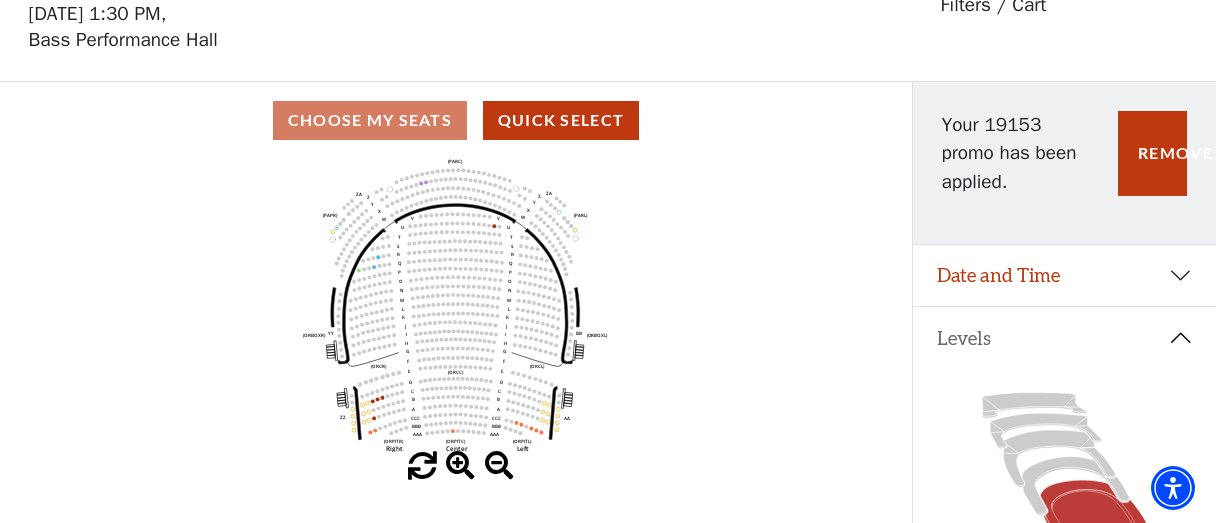 click at bounding box center [460, 466] 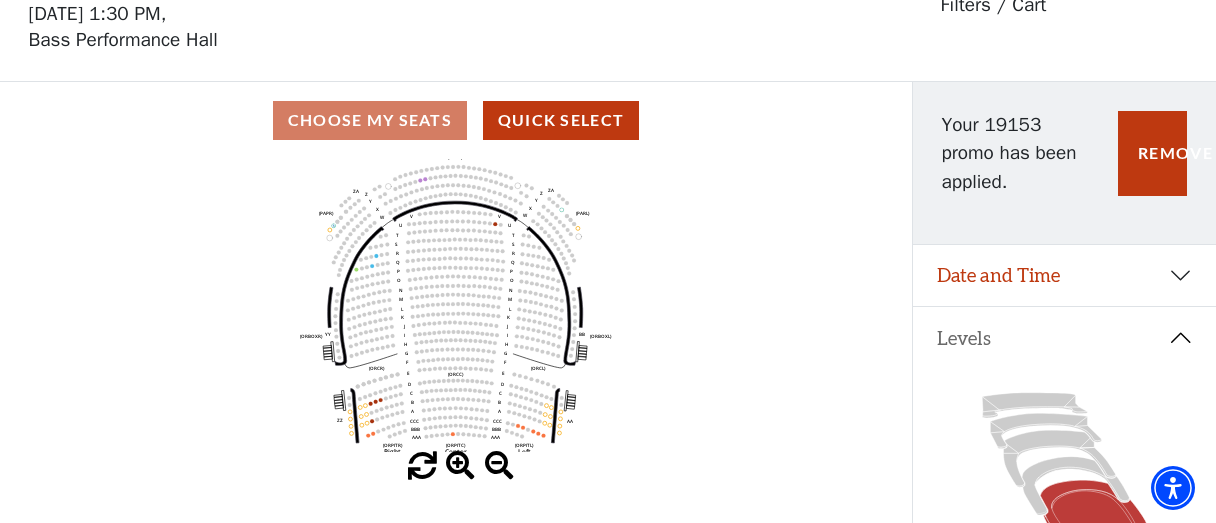 click at bounding box center [460, 466] 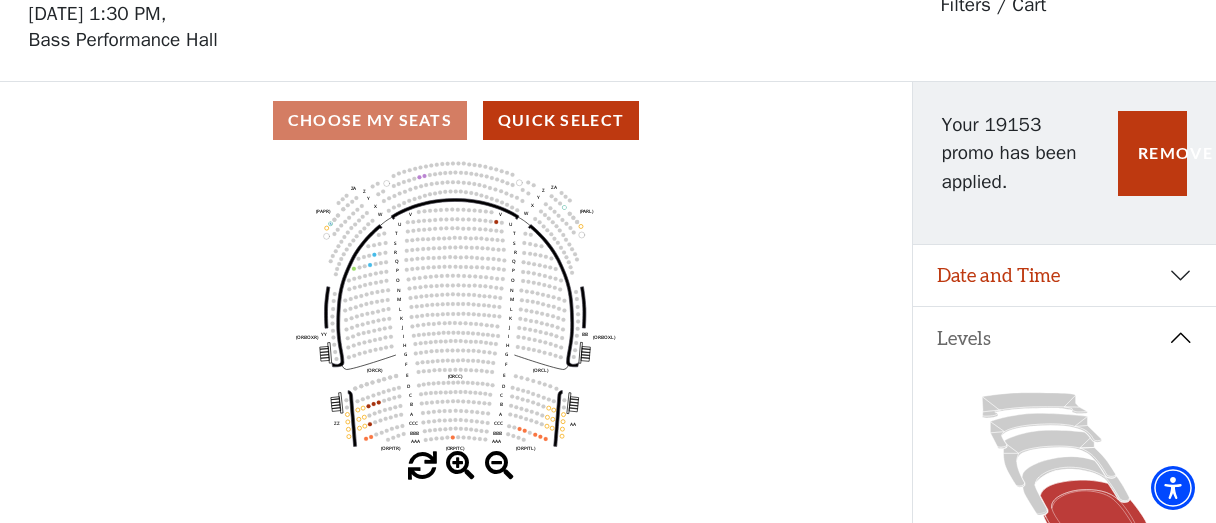click at bounding box center (460, 466) 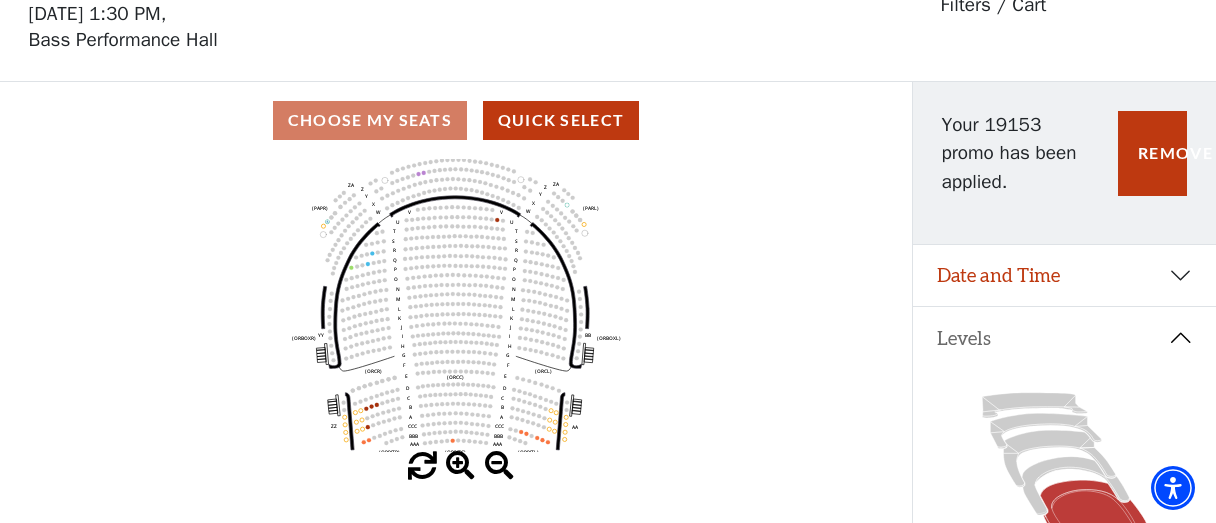 click at bounding box center [460, 466] 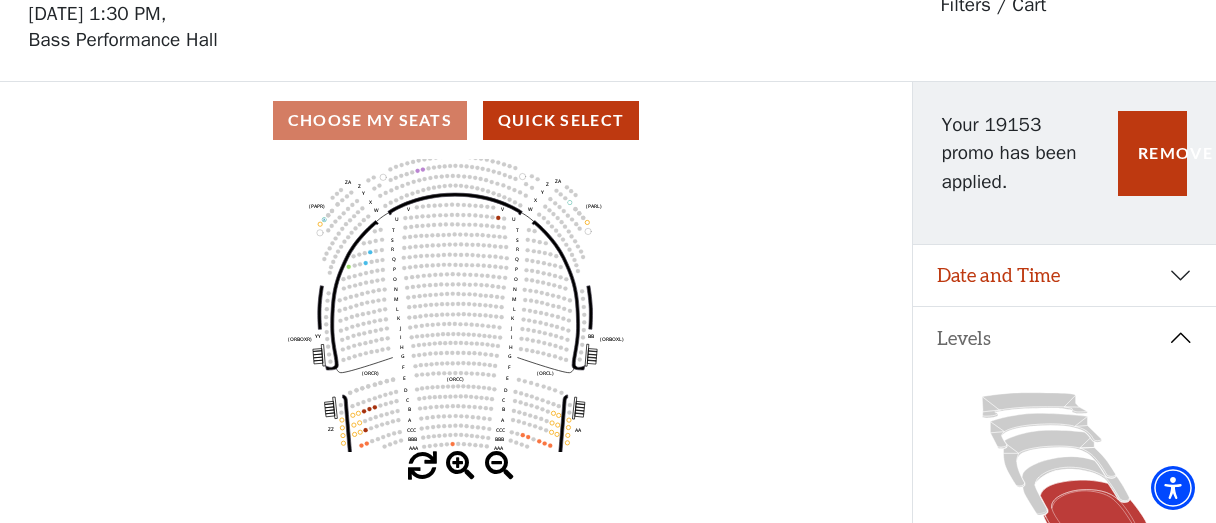 click 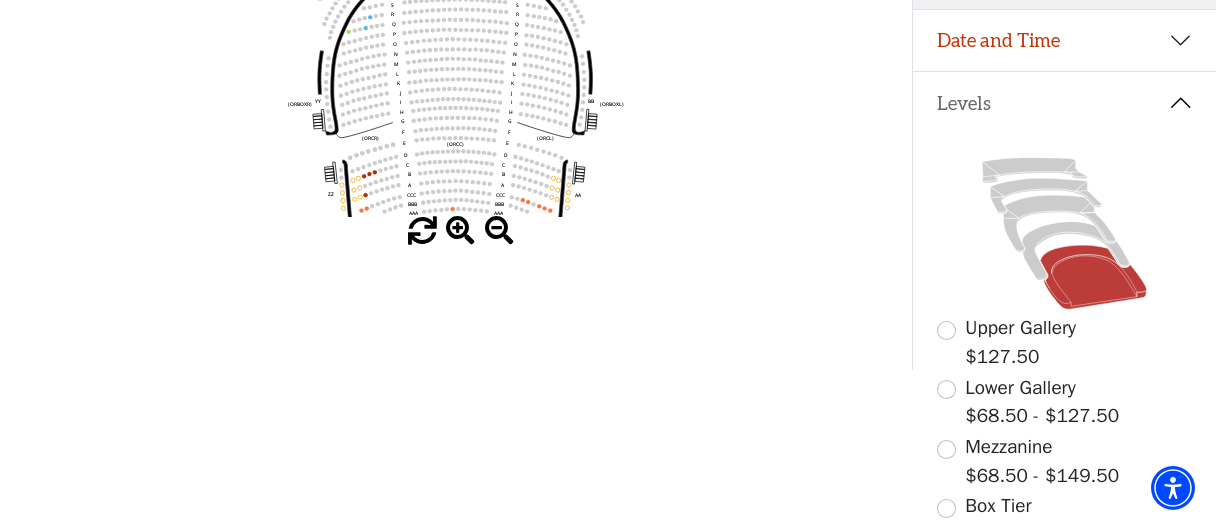scroll, scrollTop: 282, scrollLeft: 0, axis: vertical 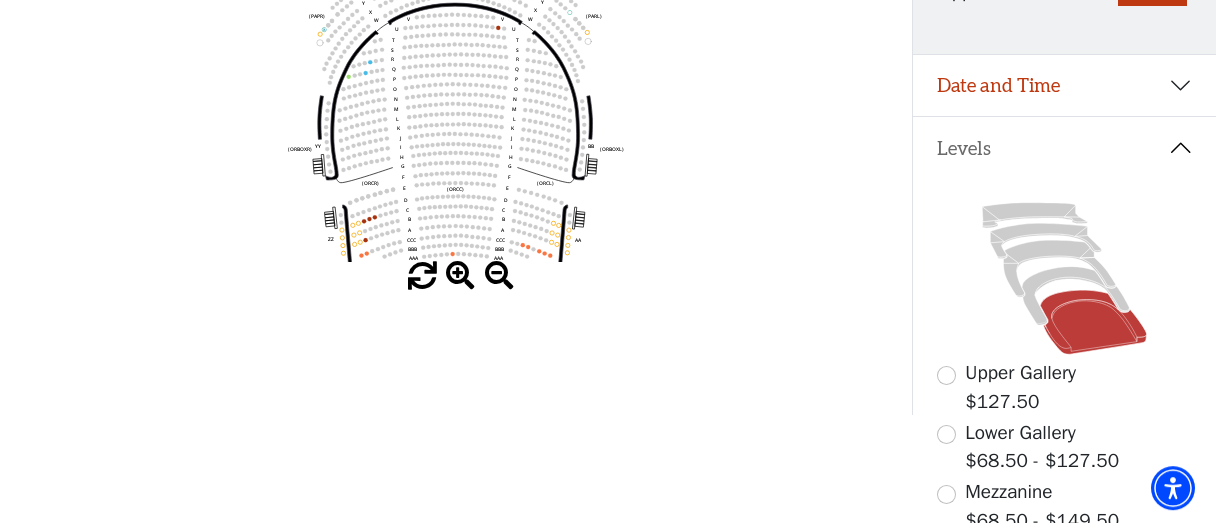 click on "Left   (ORPITL)   Right   (ORPITR)   Center   (ORPITC)   ZZ   AA   YY   BB   ZA   ZA   (ORCL)   (ORCR)   (ORCC)   (ORBOXL)   (ORBOXR)   (PARL)   (PAPR)   (PARC)   Z   Y   X   W   Z   Y   X   W   V   U   T   S   R   Q   P   O   N   M   L   K   J   I   H   G   F   E   D   C   B   A   CCC   BBB   AAA   V   U   T   S   R   Q   P   O   N   M   L   K   J   I   H   G   F   E   D   C   B   A   CCC   BBB   AAA" 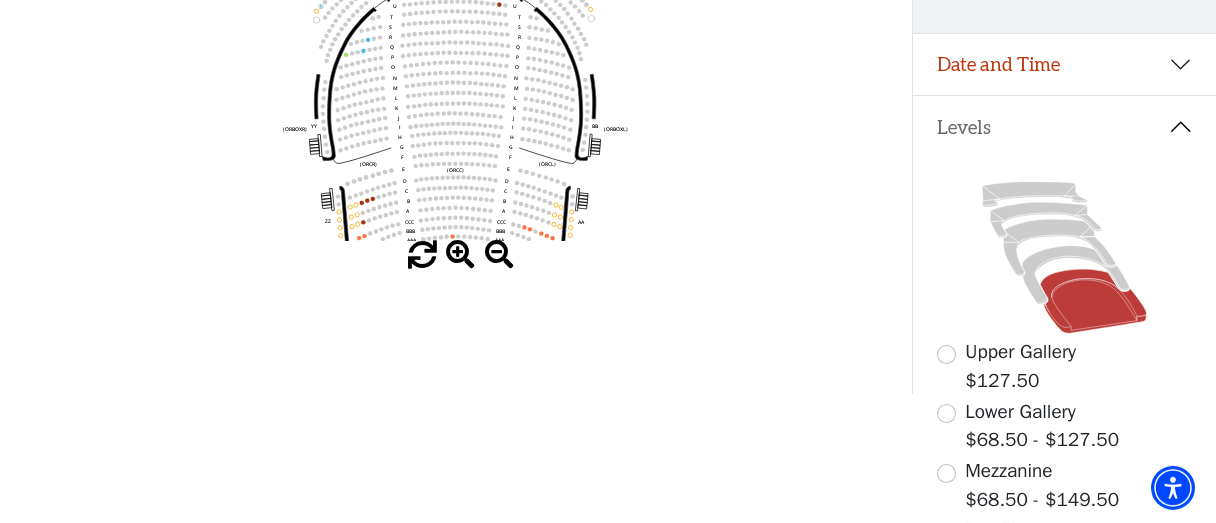 scroll, scrollTop: 296, scrollLeft: 0, axis: vertical 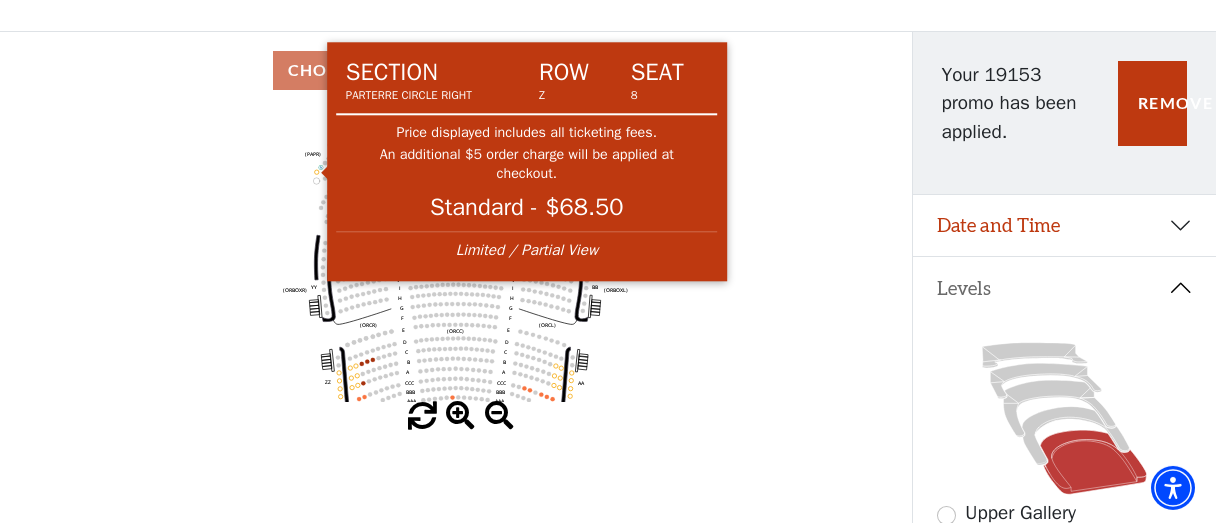click 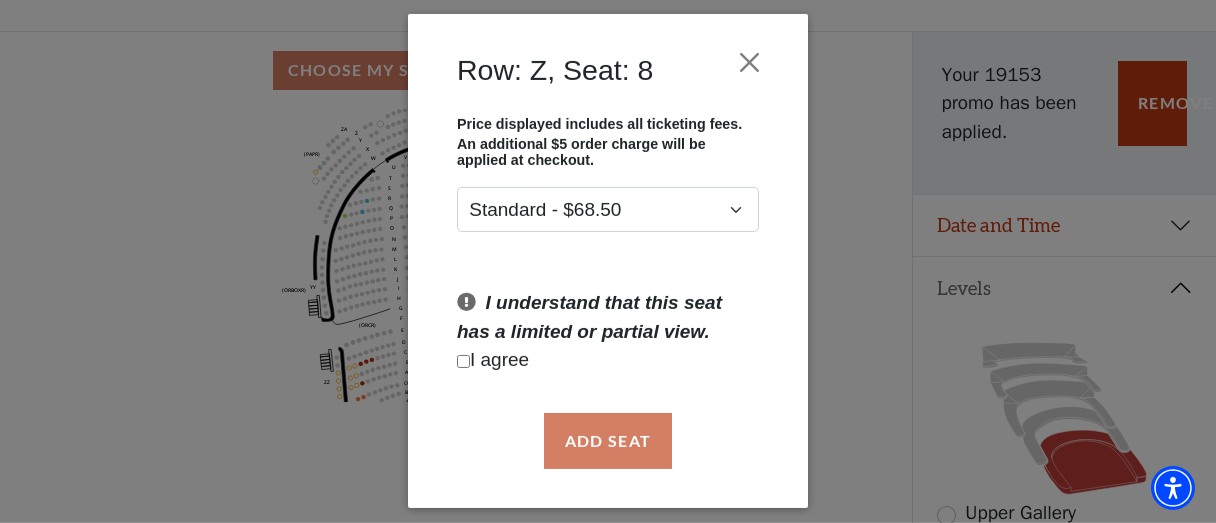 click on "Row: Z, Seat: 8
Price displayed includes all ticketing fees.
An additional $5 order charge will be applied at checkout.
Standard - $68.50    I understand that this seat has a limited or partial view.    I agree
Add Seat" at bounding box center [608, 261] 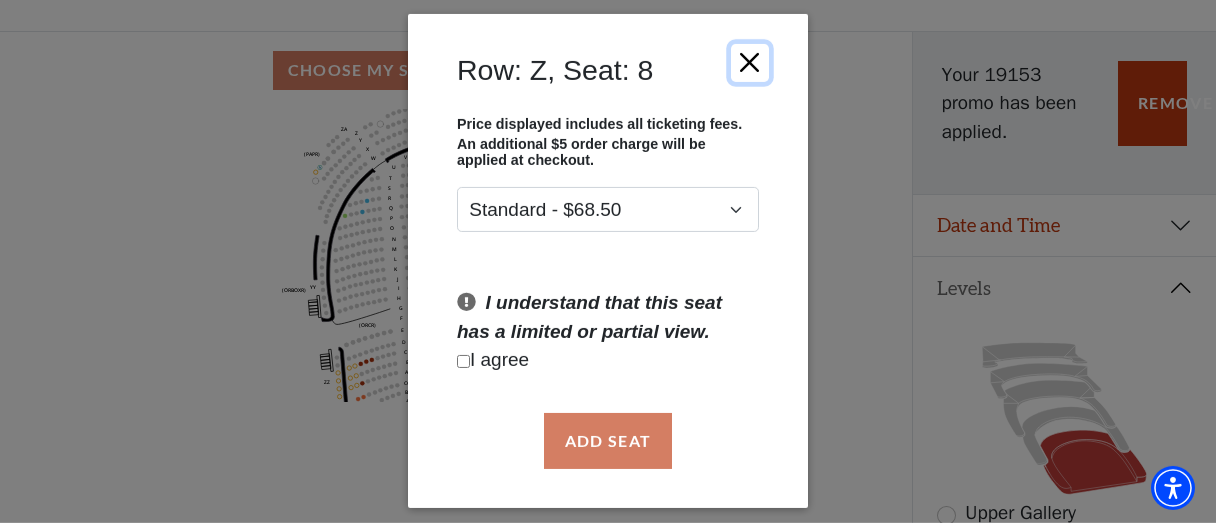 click at bounding box center (750, 63) 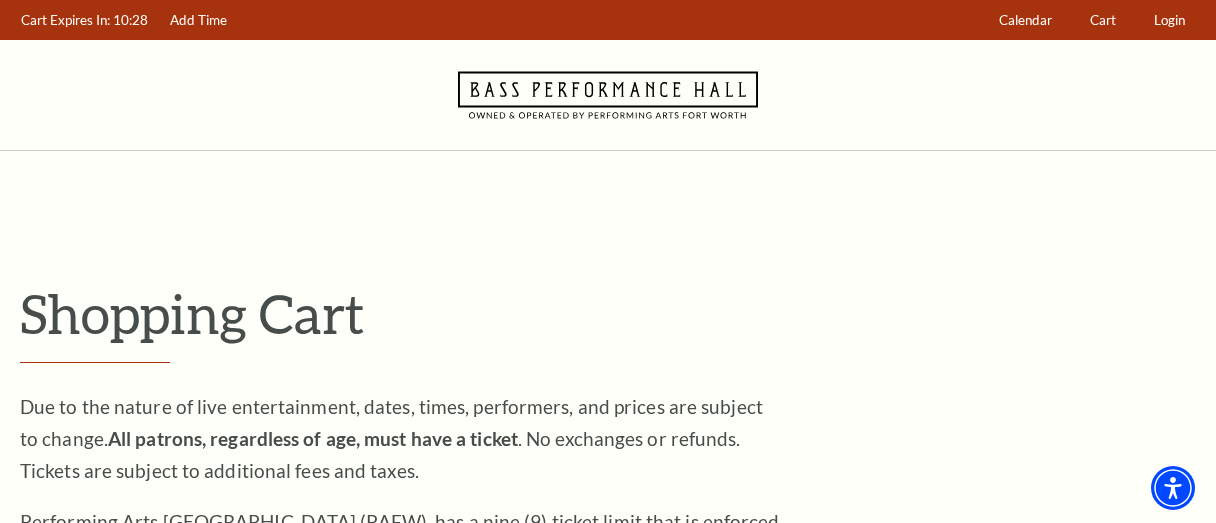 scroll, scrollTop: 767, scrollLeft: 0, axis: vertical 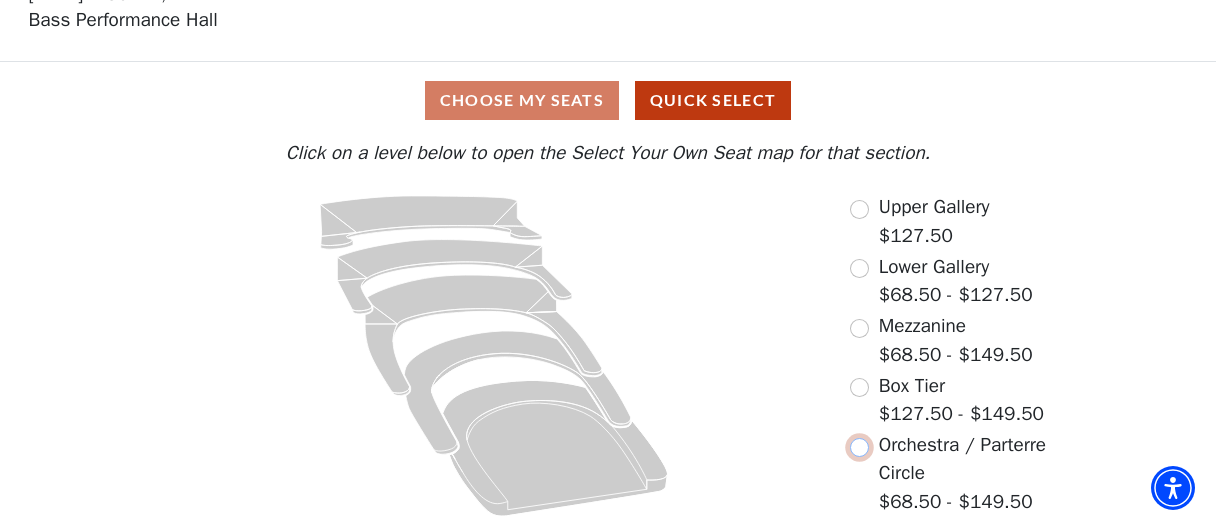 click at bounding box center (859, 447) 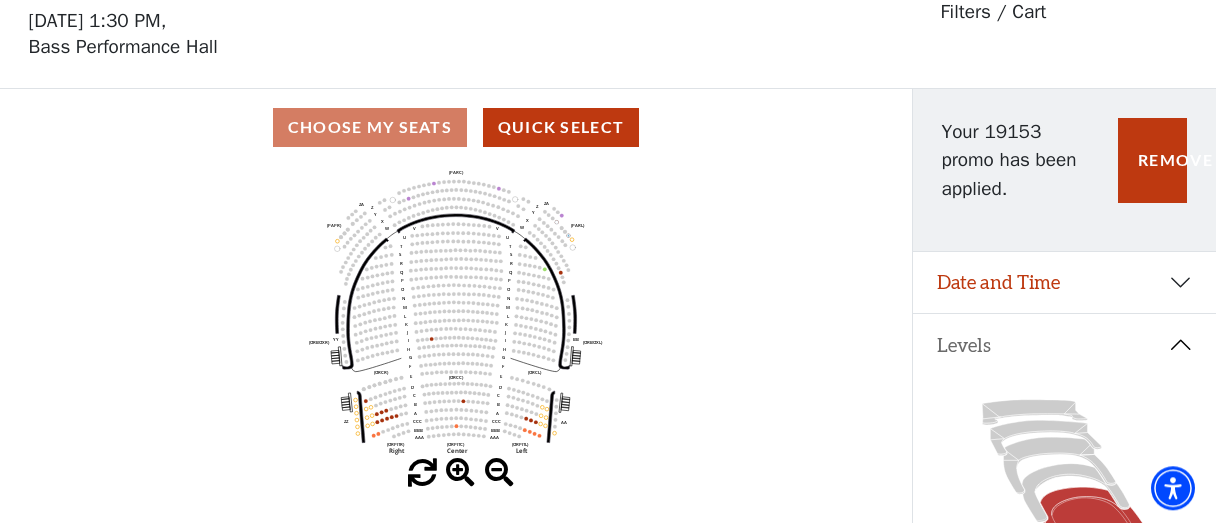 scroll, scrollTop: 92, scrollLeft: 0, axis: vertical 